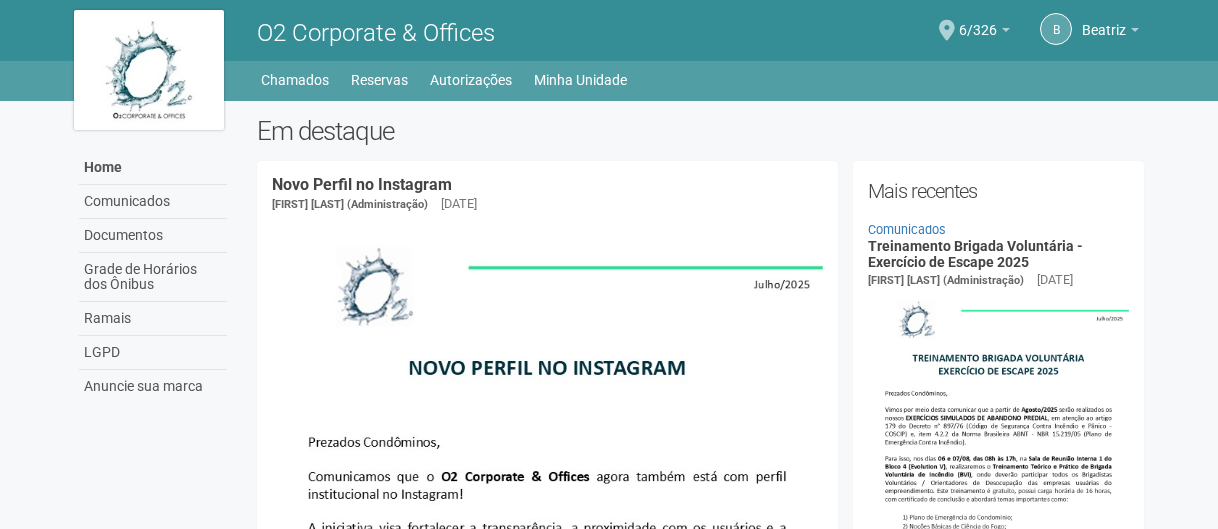 scroll, scrollTop: 0, scrollLeft: 0, axis: both 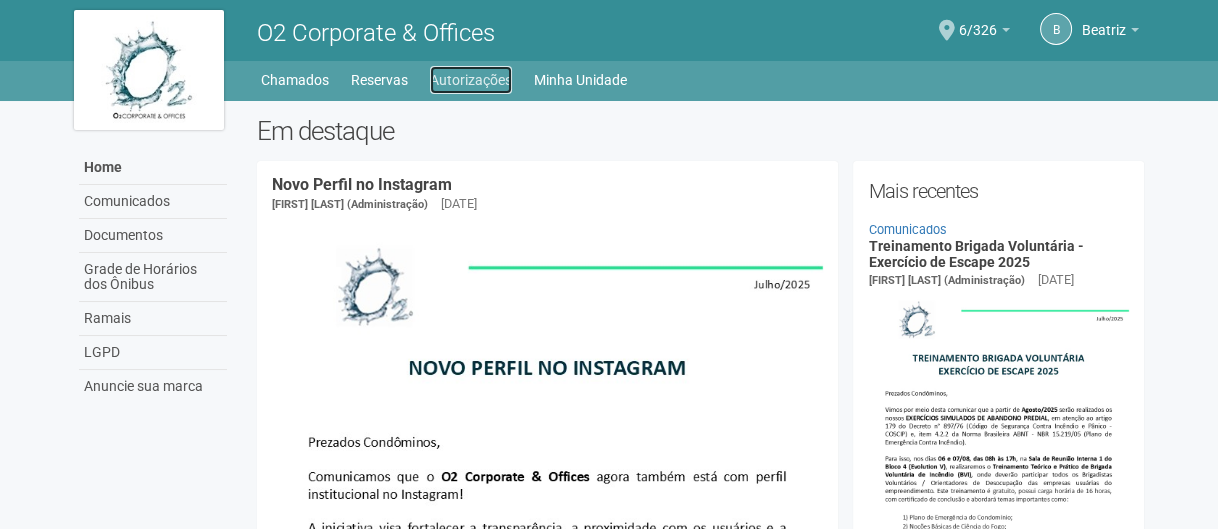 click on "Autorizações" at bounding box center [471, 80] 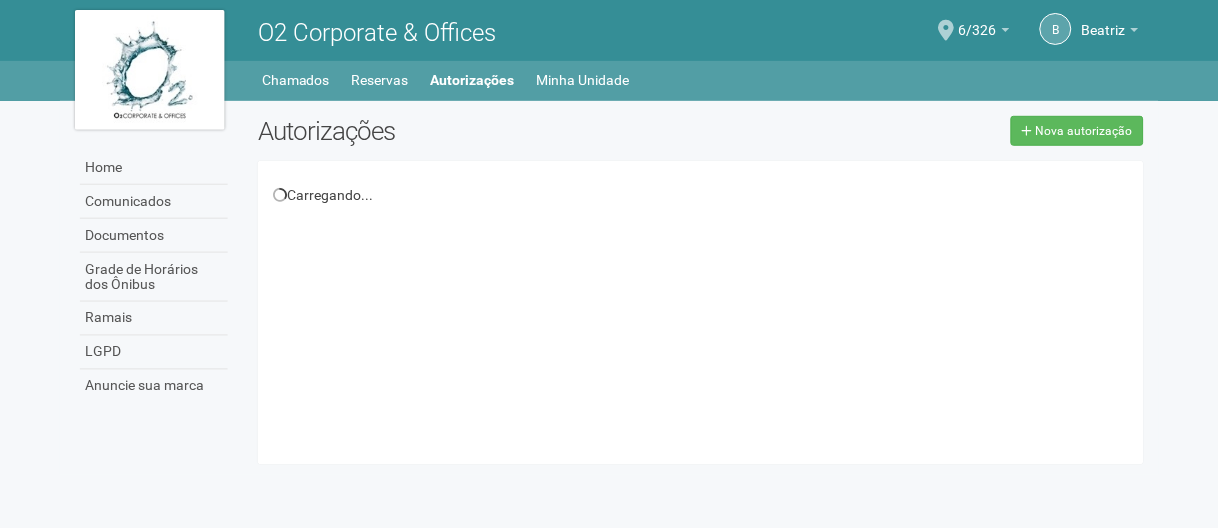 scroll, scrollTop: 0, scrollLeft: 0, axis: both 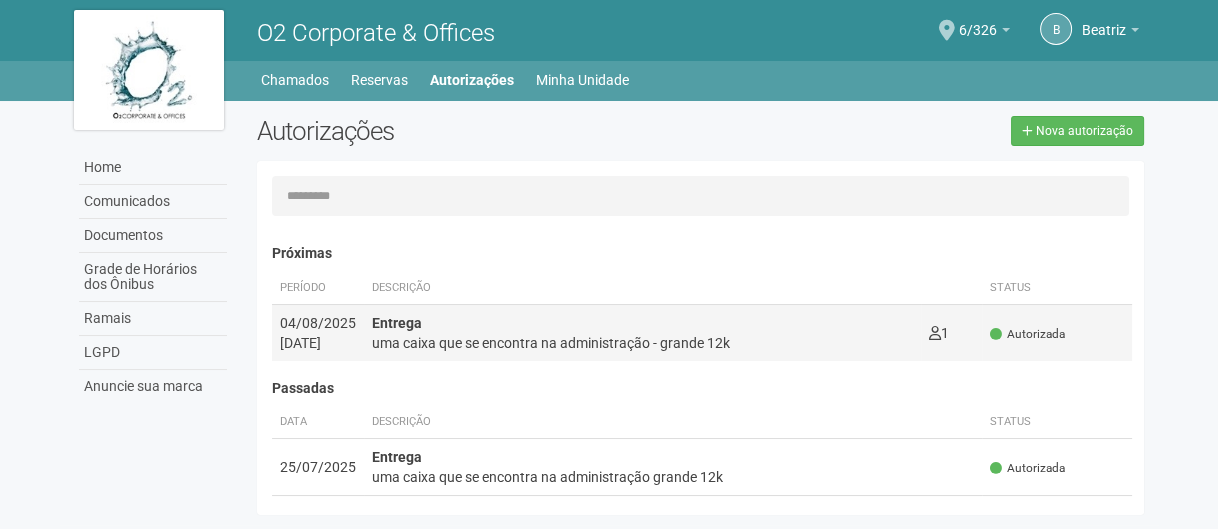 click on "Entrega
uma caixa que se encontra na administração - grande 12k" at bounding box center (642, 333) 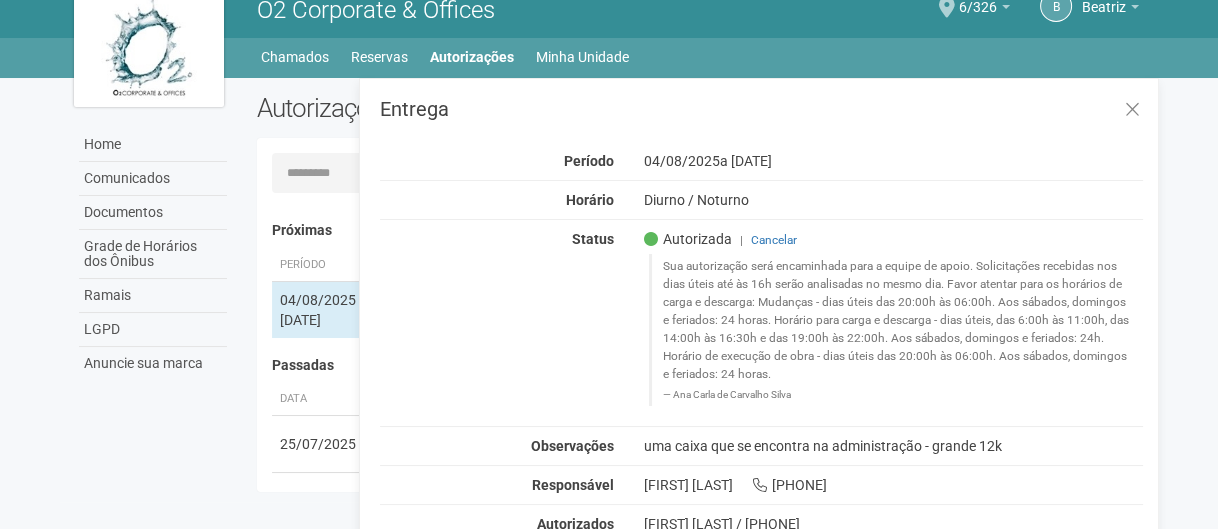 scroll, scrollTop: 31, scrollLeft: 0, axis: vertical 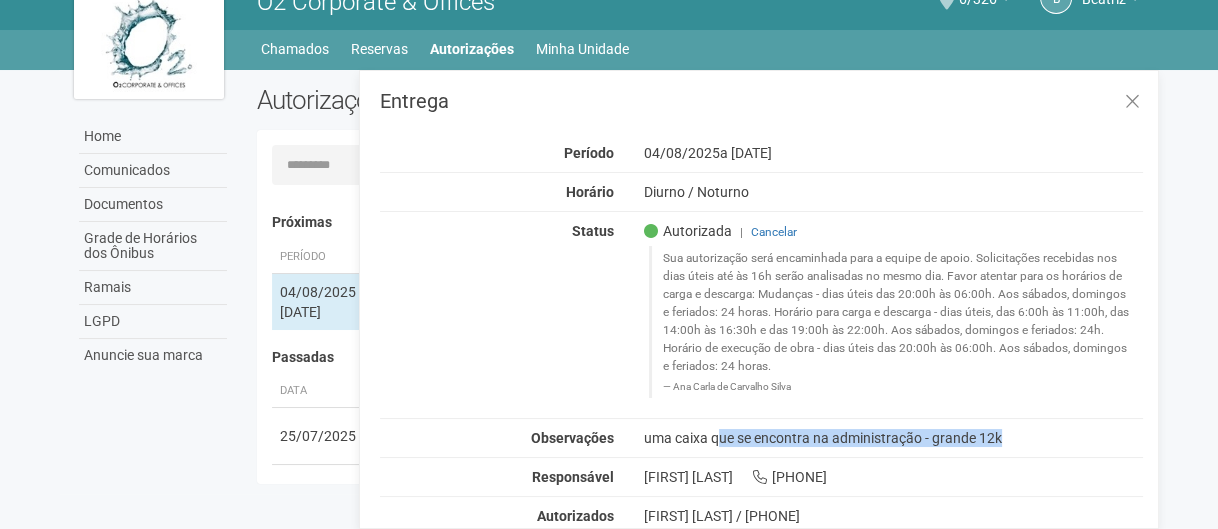 drag, startPoint x: 642, startPoint y: 434, endPoint x: 985, endPoint y: 453, distance: 343.52585 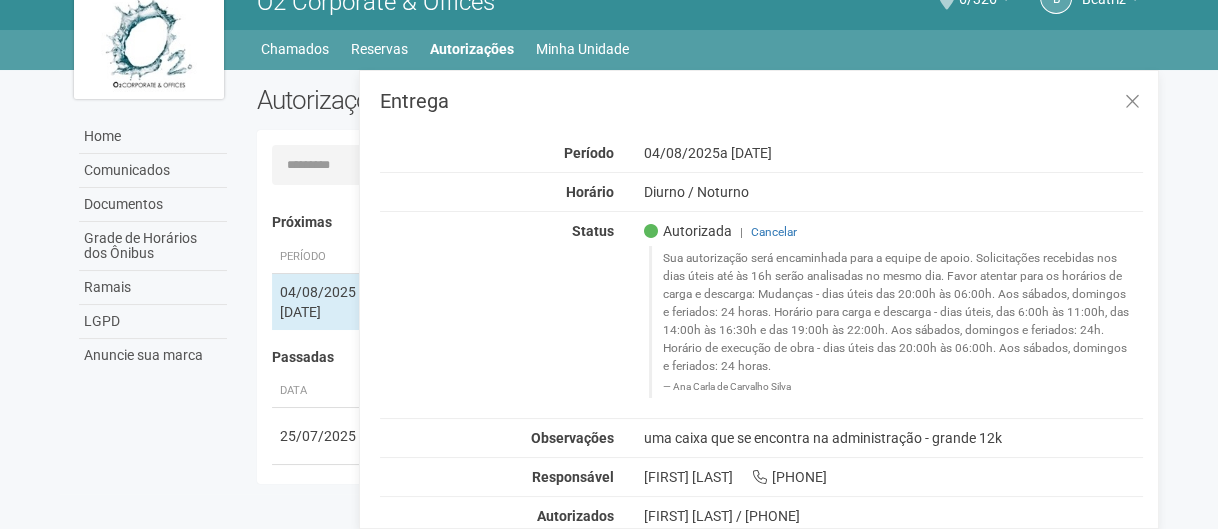click on "[FIRST] [LAST]
[PHONE]" at bounding box center (893, 477) 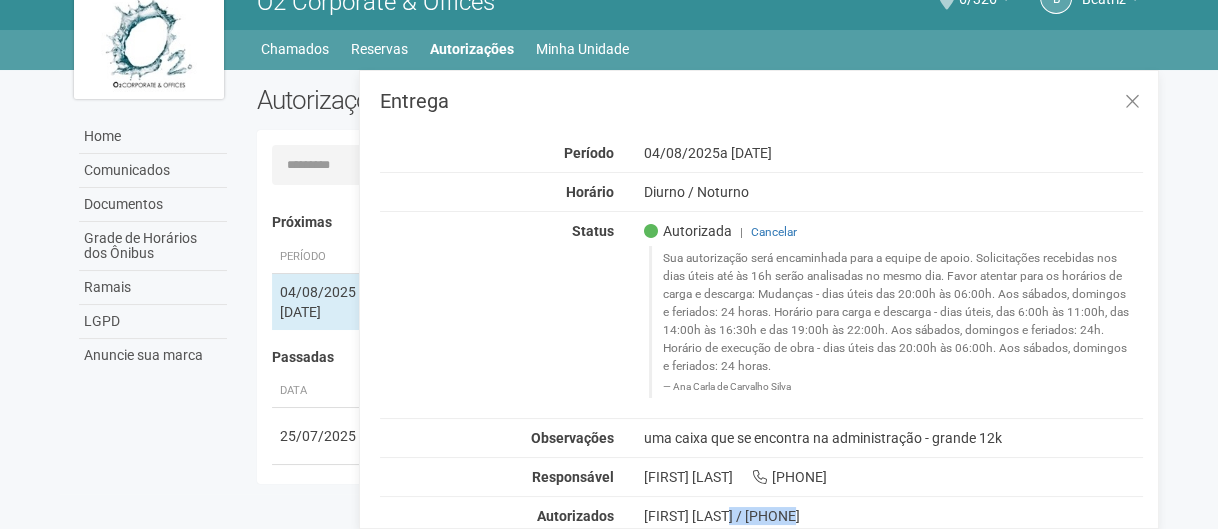 drag, startPoint x: 648, startPoint y: 512, endPoint x: 713, endPoint y: 495, distance: 67.18631 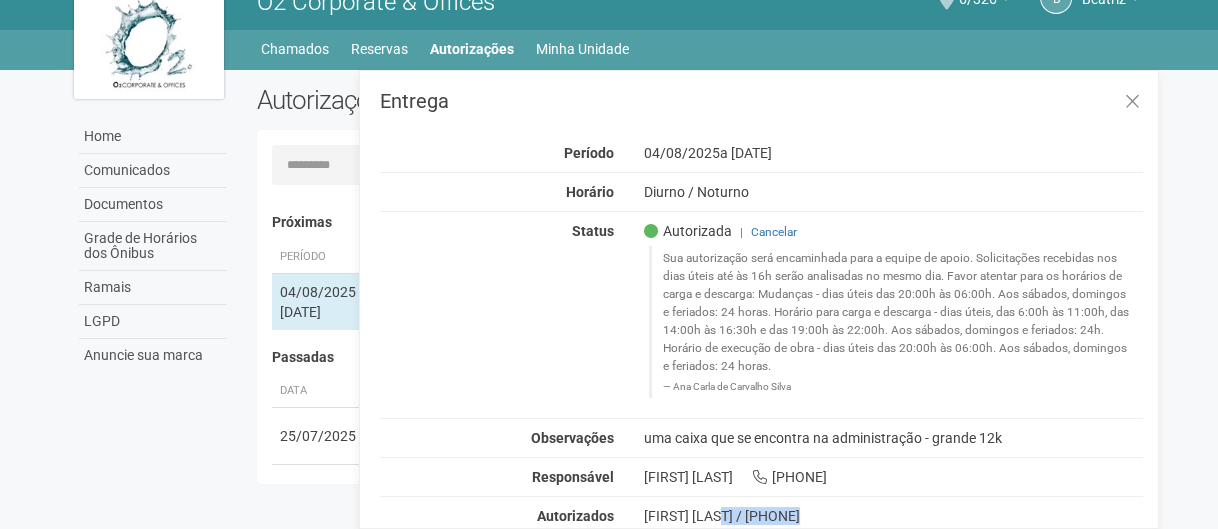drag, startPoint x: 646, startPoint y: 513, endPoint x: 724, endPoint y: 508, distance: 78.160095 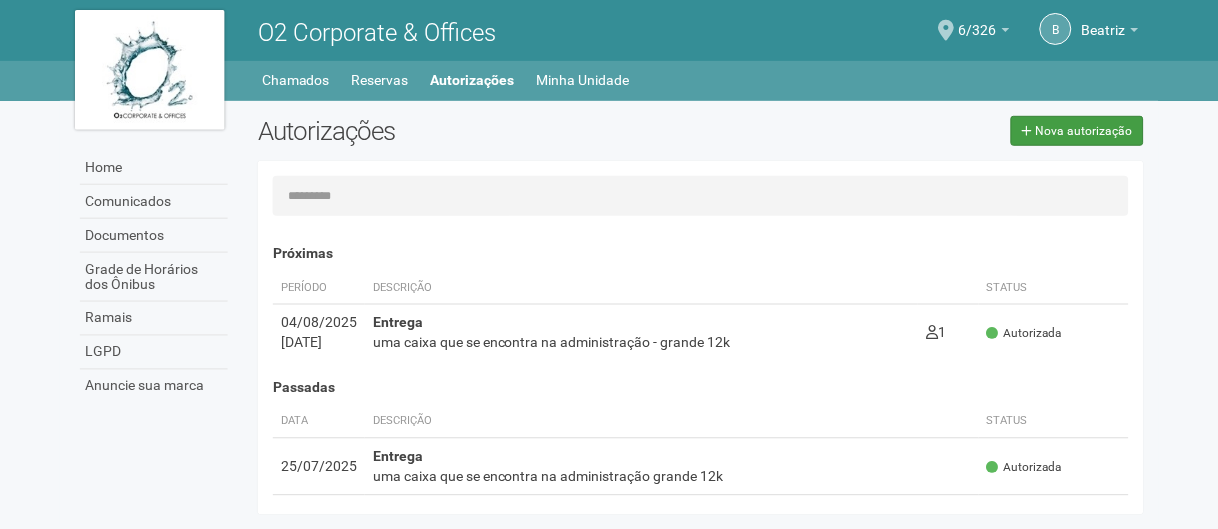 scroll, scrollTop: 0, scrollLeft: 0, axis: both 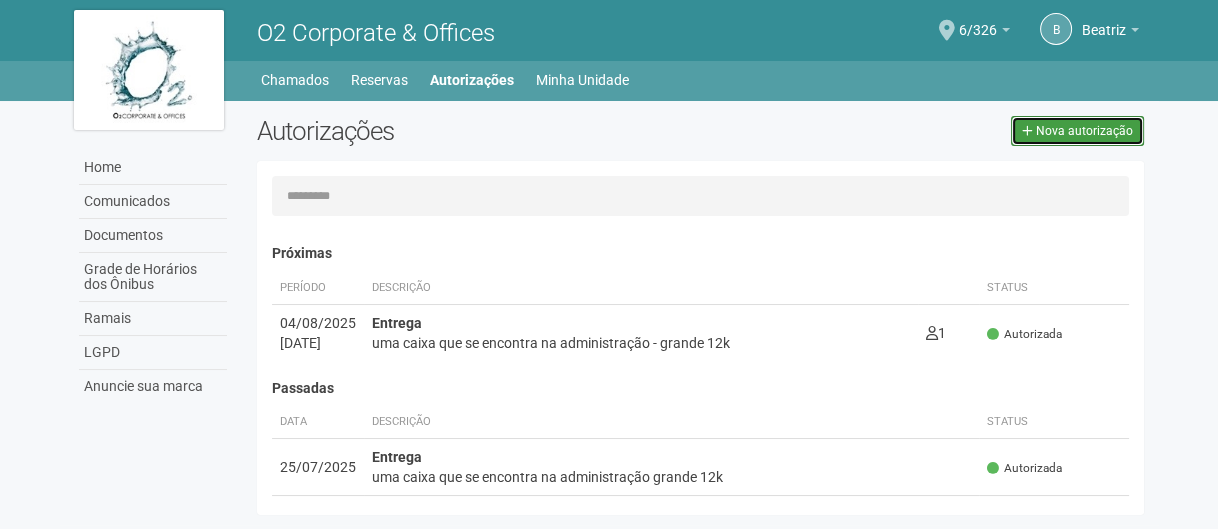 click on "Nova autorização" at bounding box center (1077, 131) 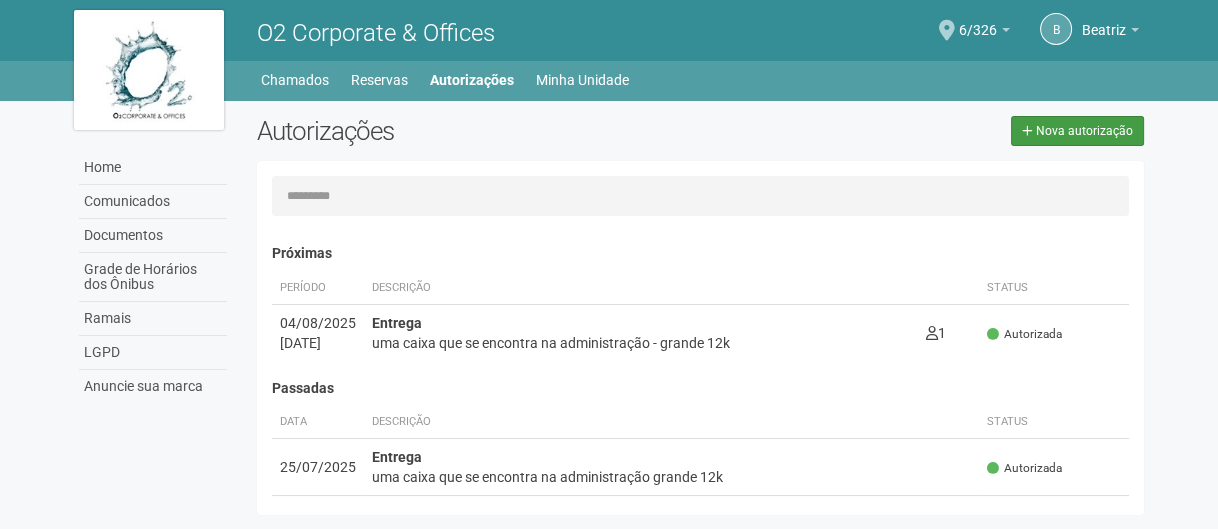 select on "**" 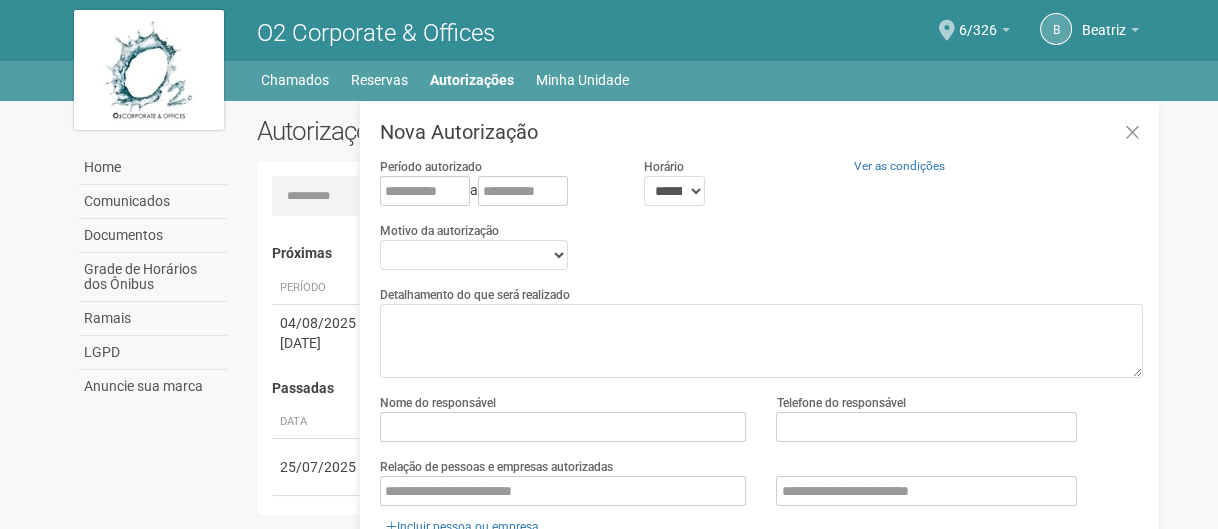 scroll, scrollTop: 31, scrollLeft: 0, axis: vertical 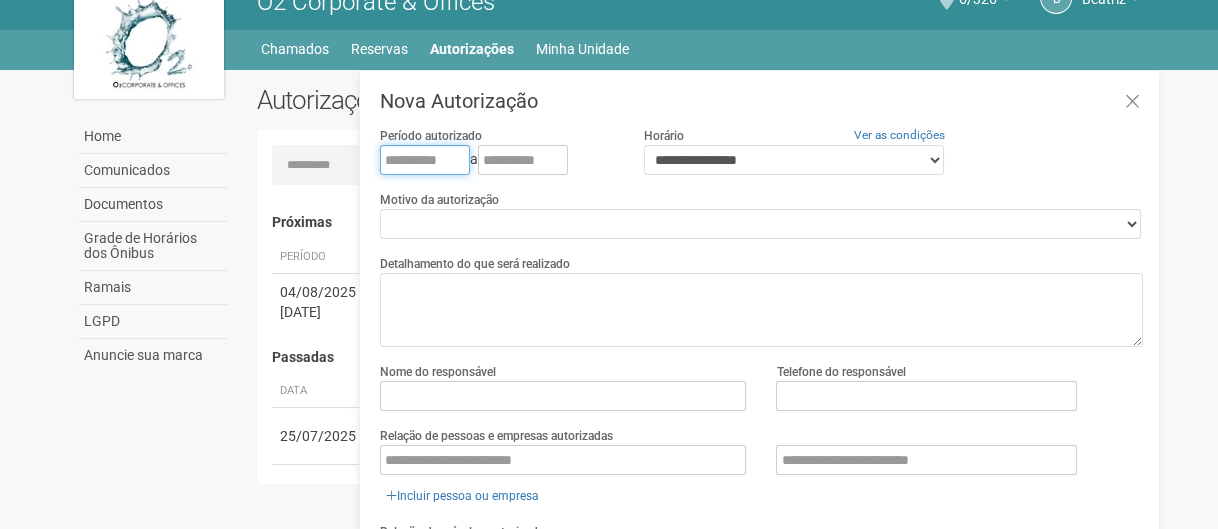 click at bounding box center (425, 160) 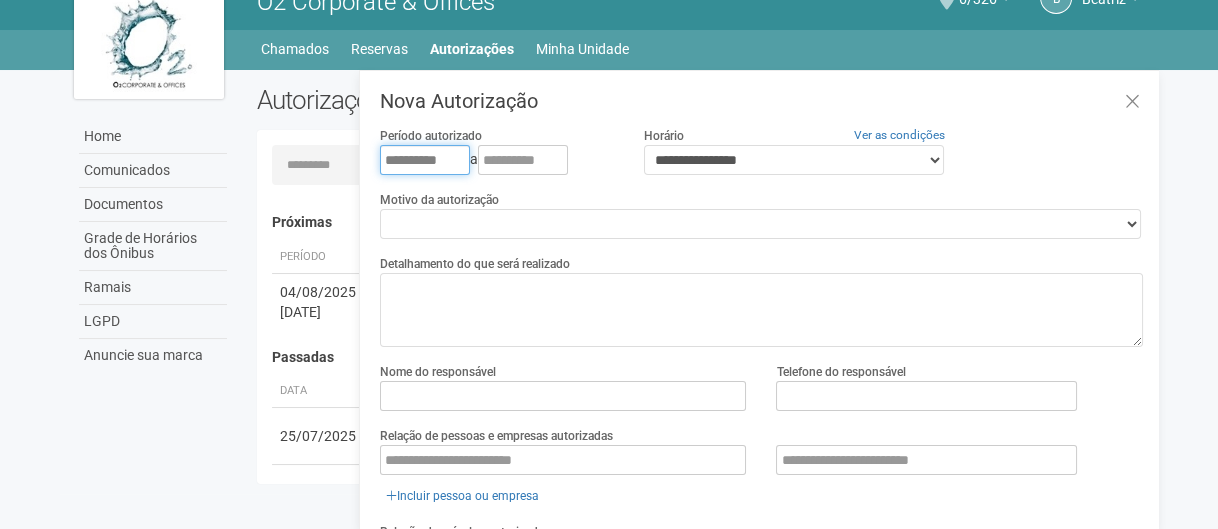 type on "**********" 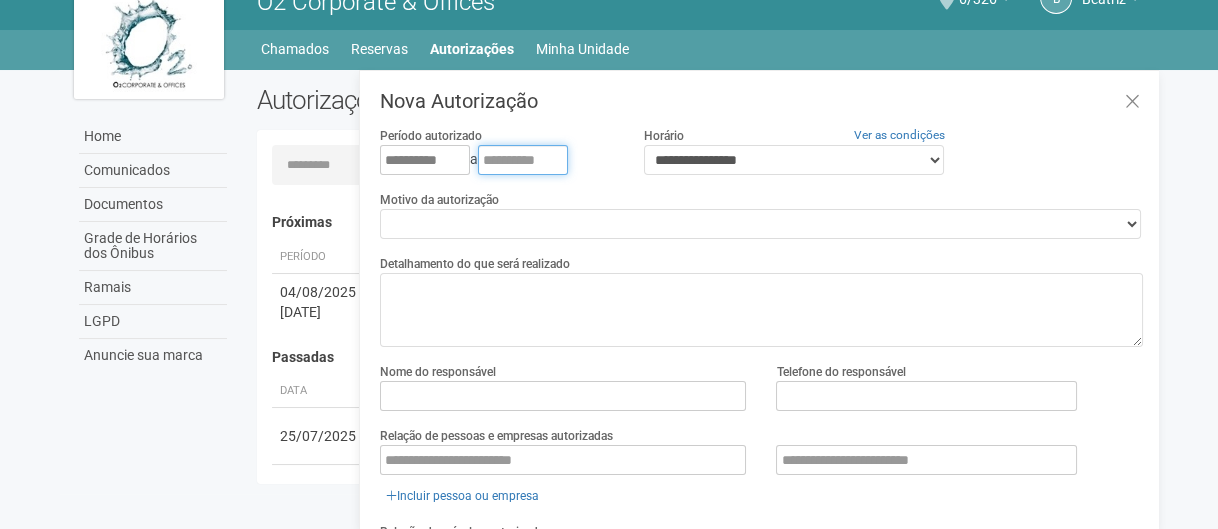 click at bounding box center (523, 160) 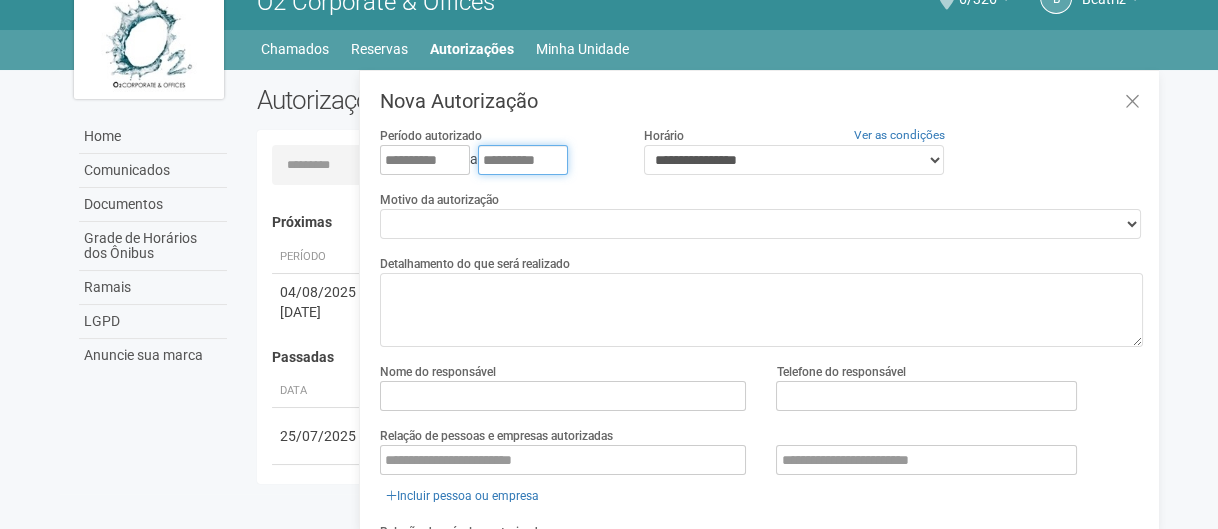 type on "**********" 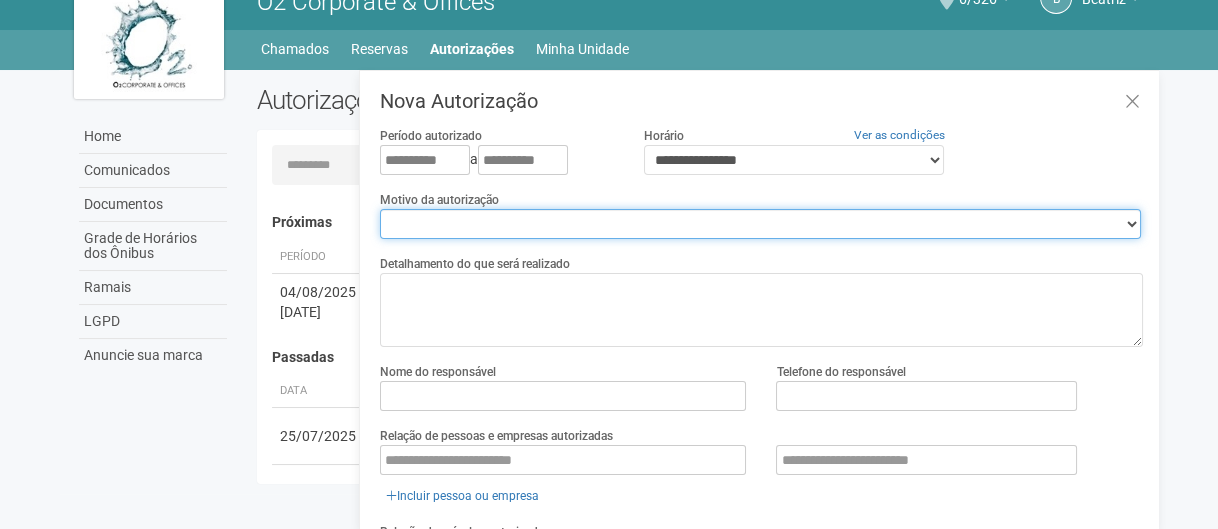 click on "**********" at bounding box center [760, 224] 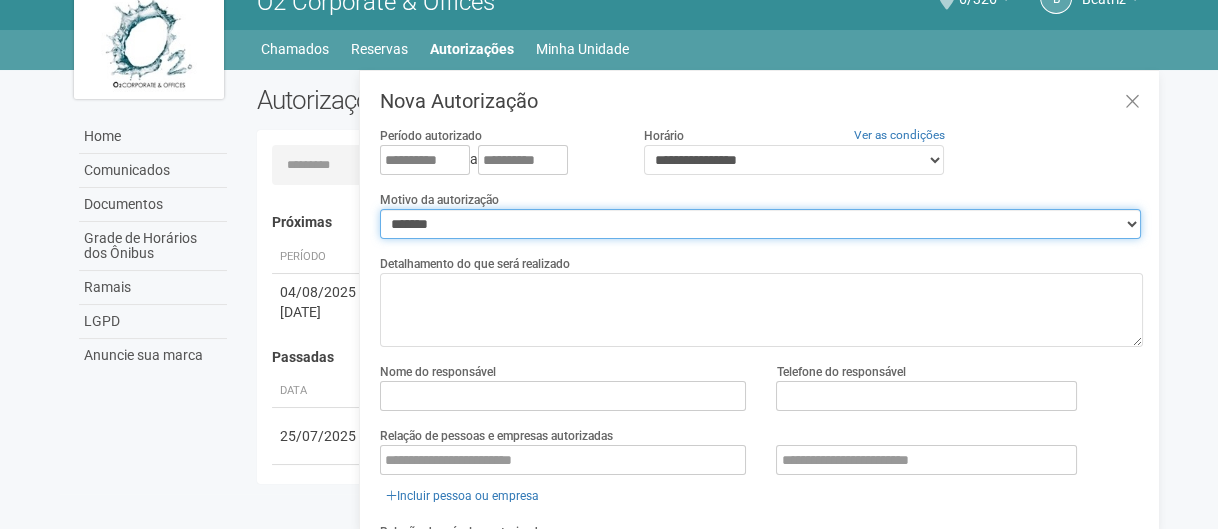 click on "**********" at bounding box center [760, 224] 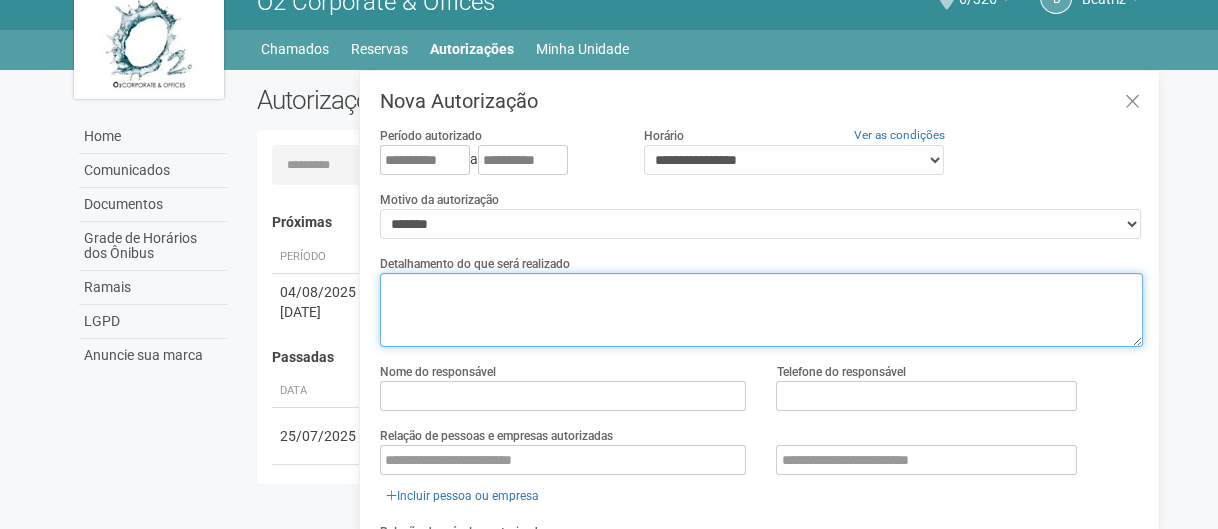 click at bounding box center [761, 310] 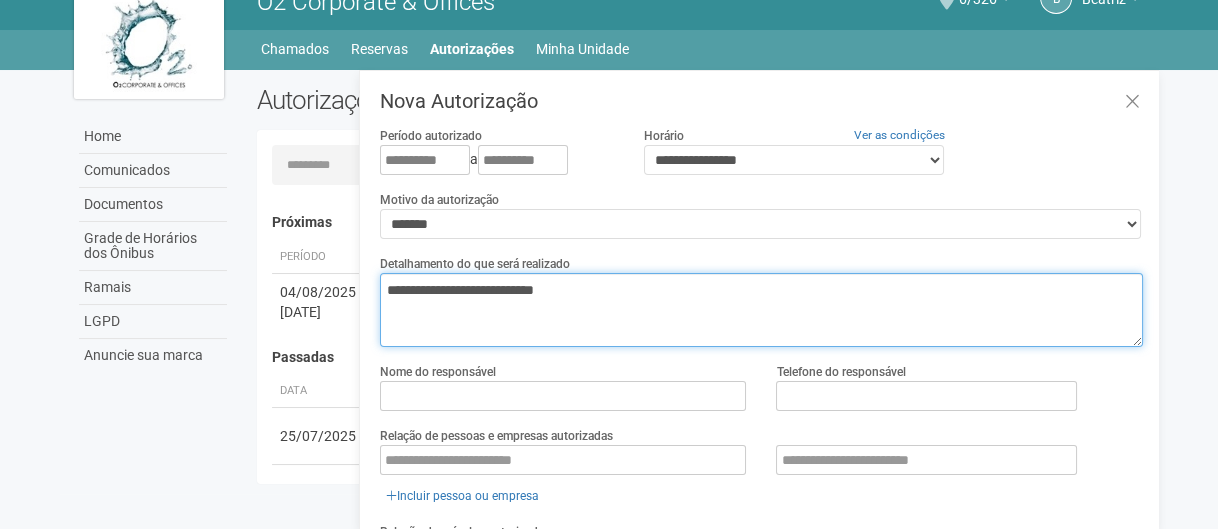 type on "**********" 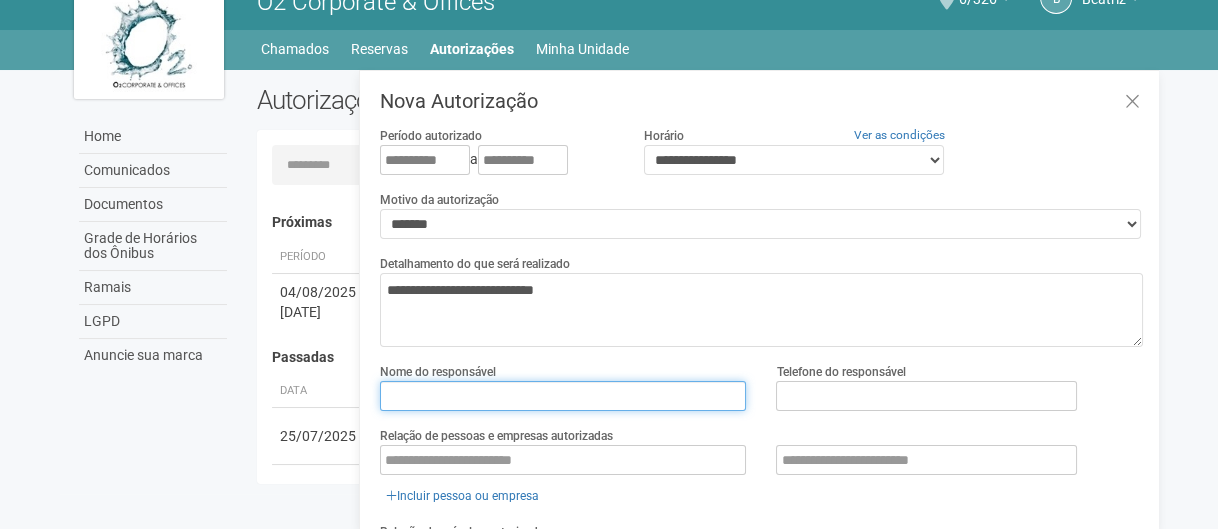click at bounding box center [563, 396] 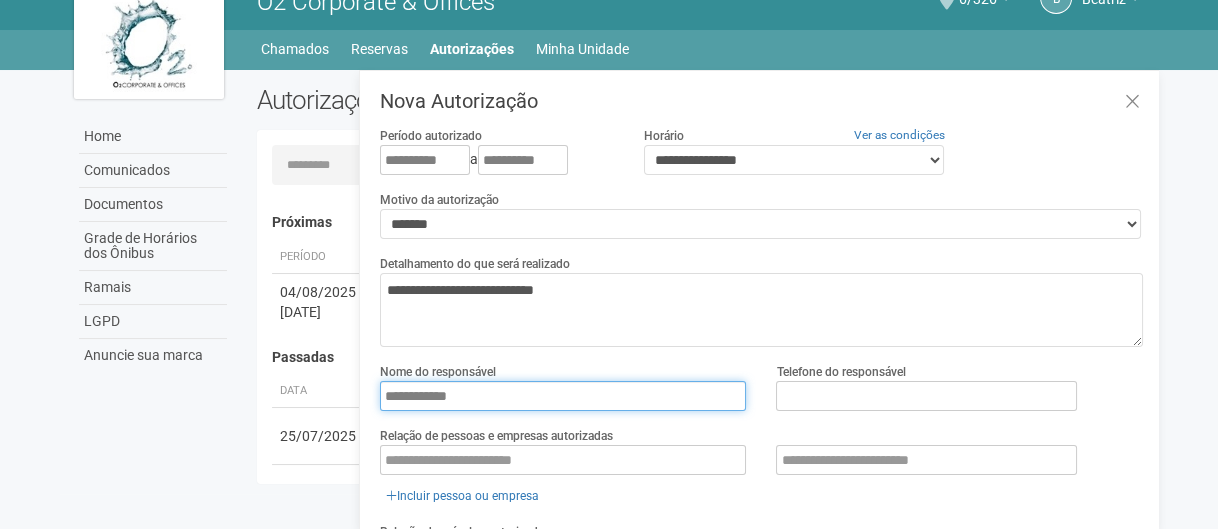 type on "**********" 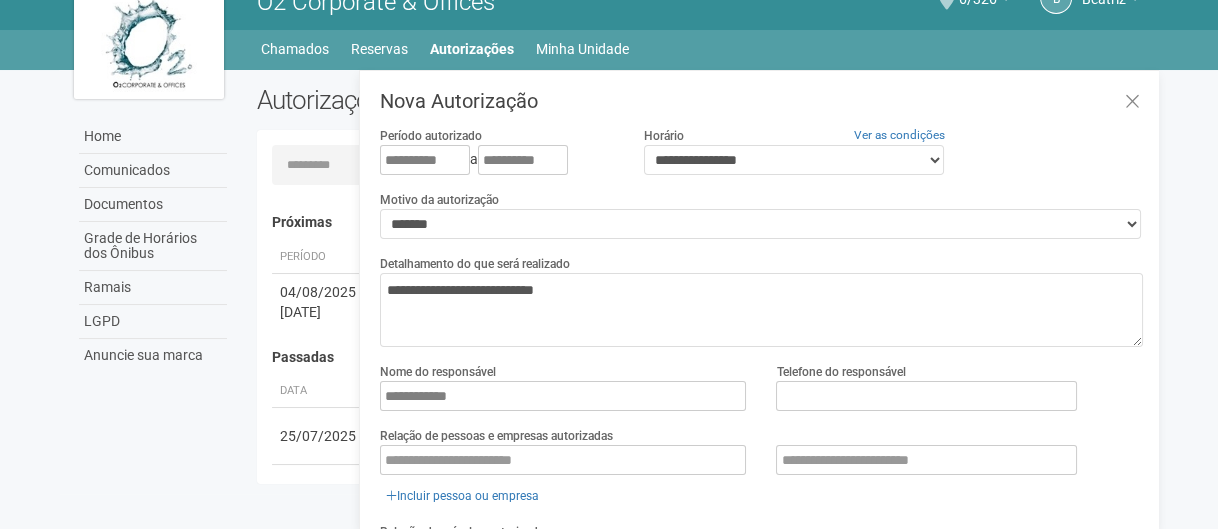 click on "**********" at bounding box center (761, 394) 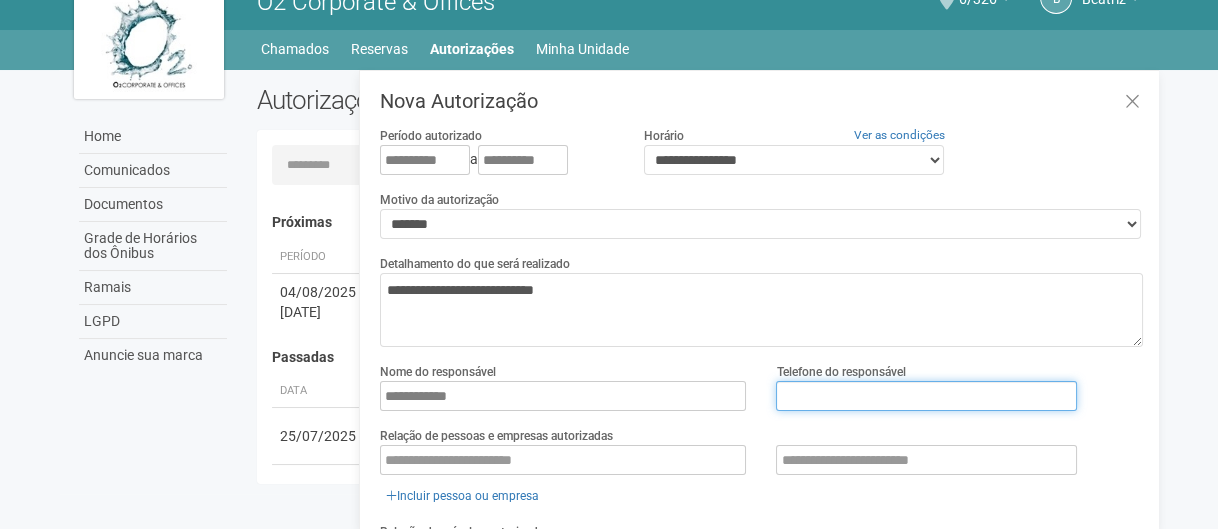 click at bounding box center [926, 396] 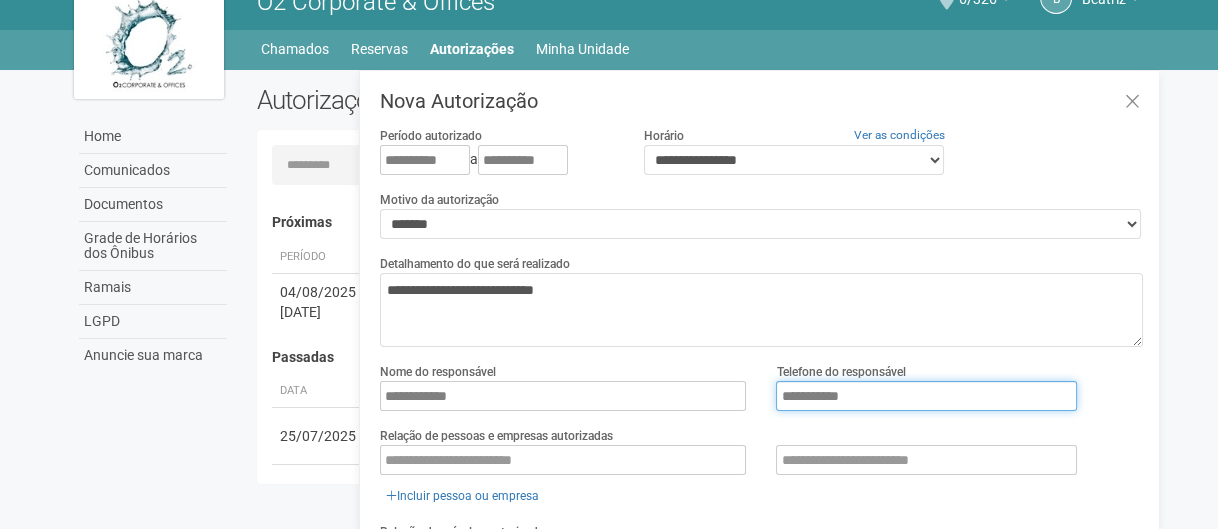 type on "**********" 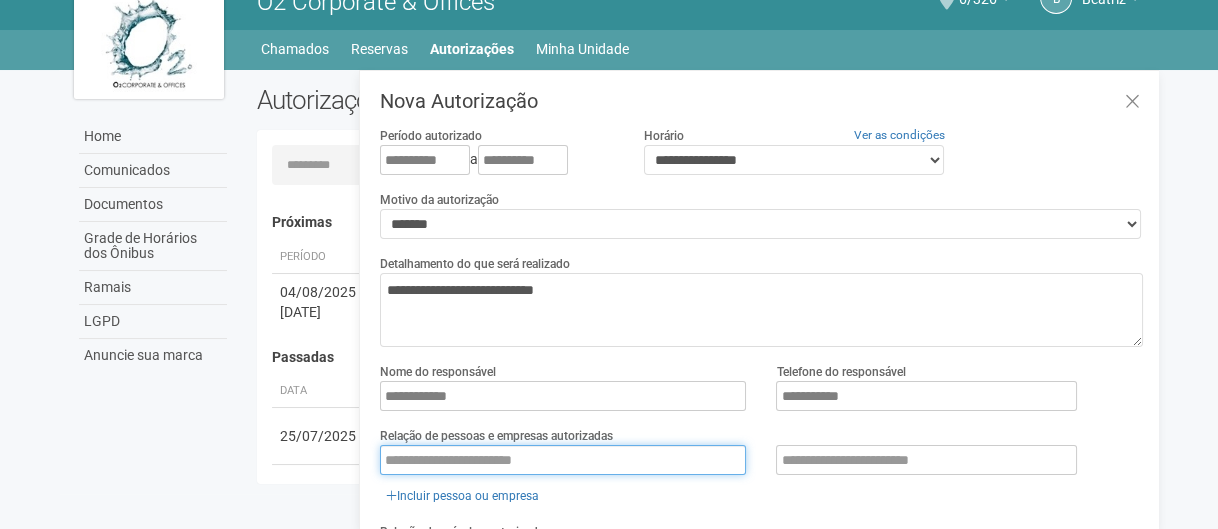 click at bounding box center [563, 460] 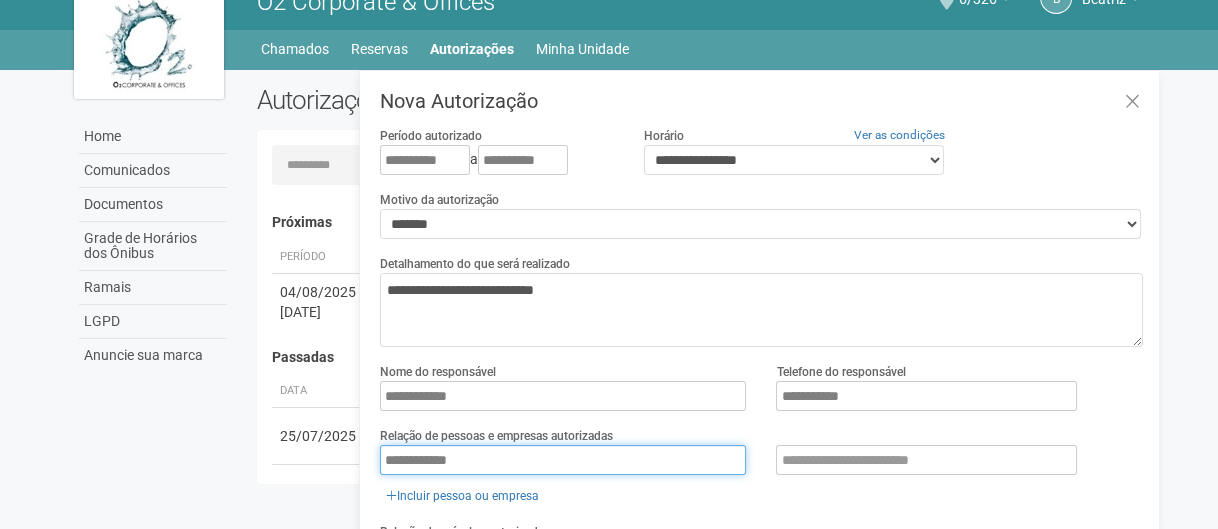 type on "**********" 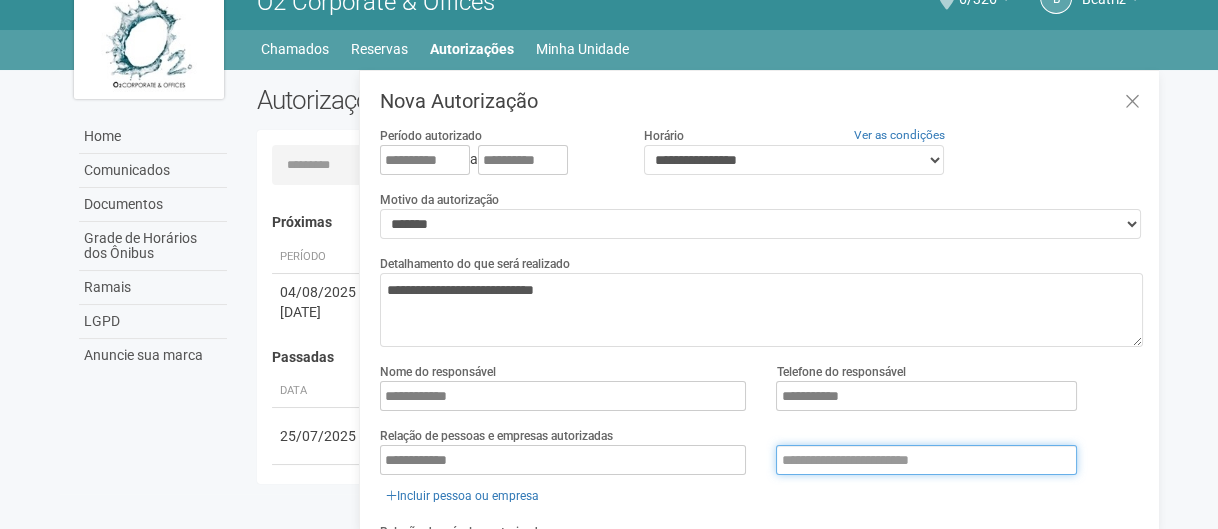click at bounding box center (926, 460) 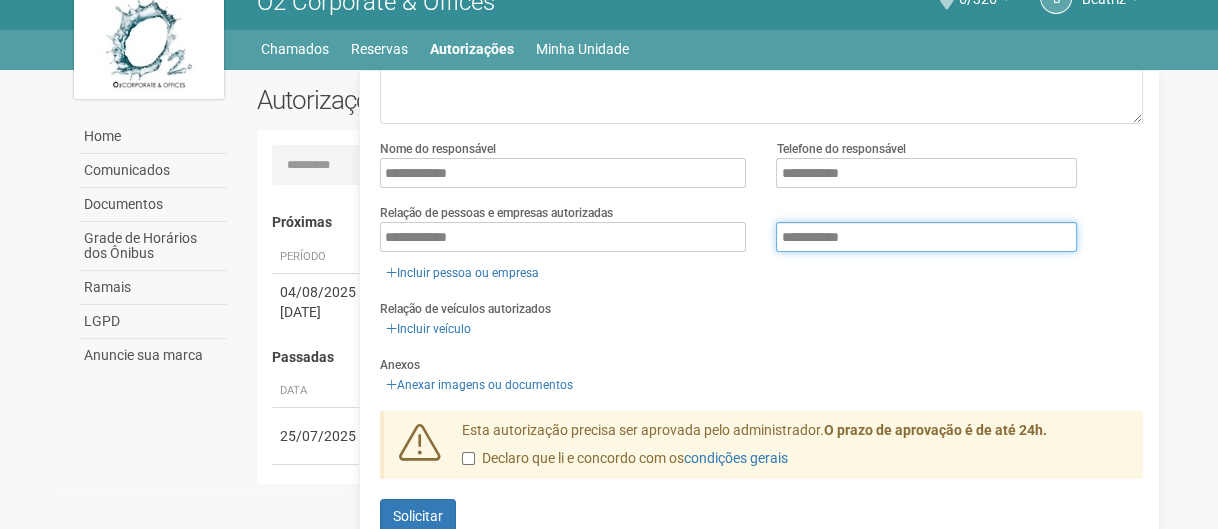scroll, scrollTop: 251, scrollLeft: 0, axis: vertical 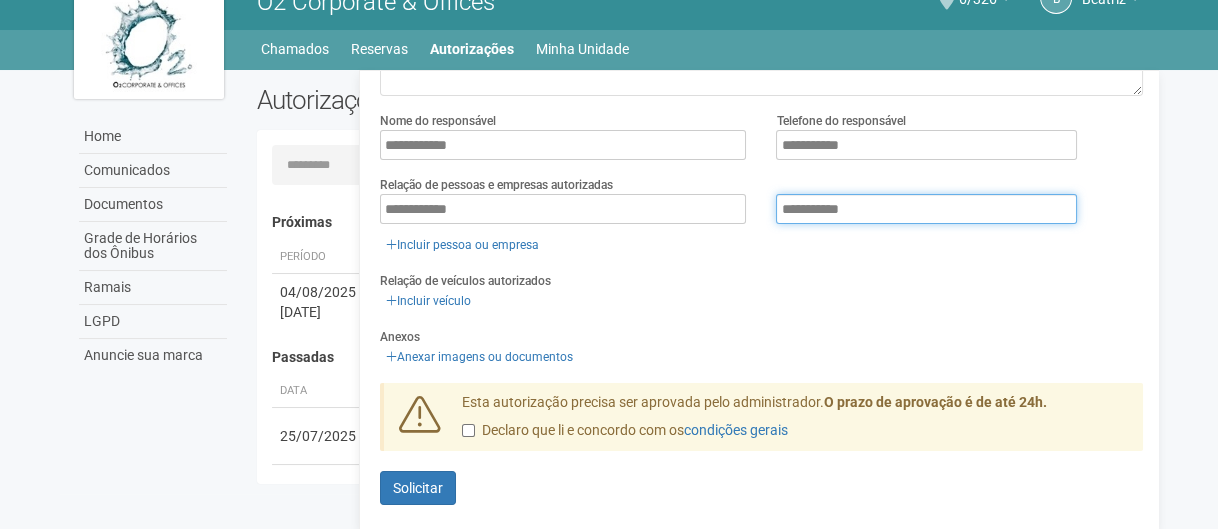 type on "**********" 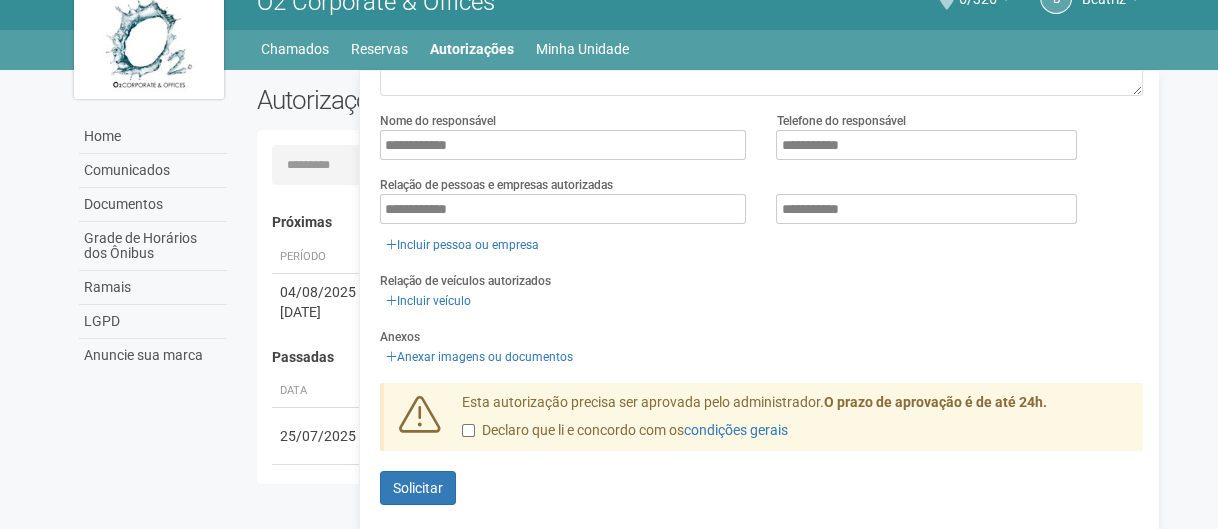 click on "Declaro que li e concordo com os
condições gerais" at bounding box center (625, 431) 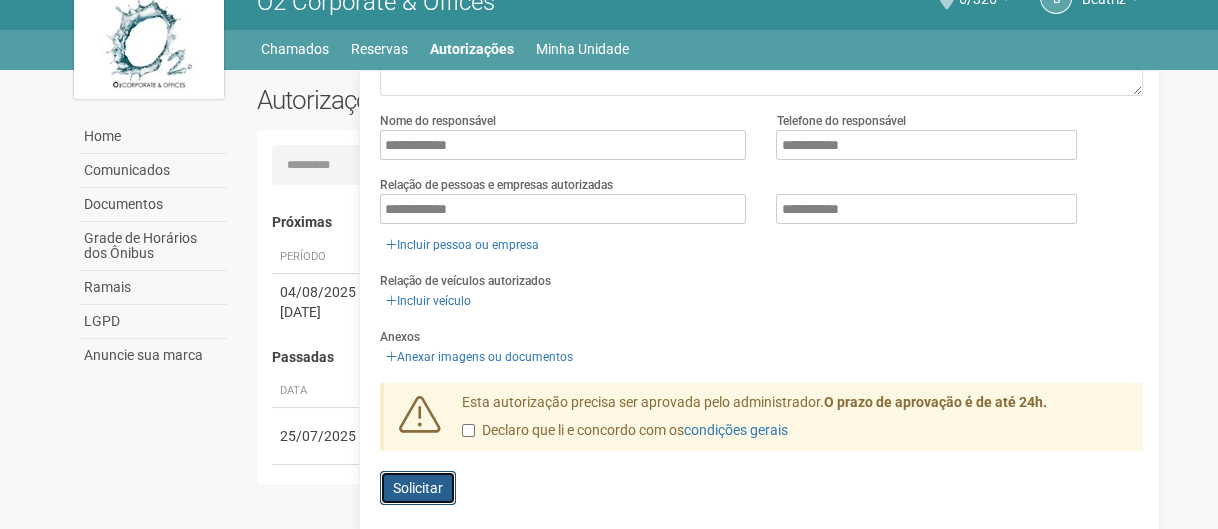 click on "Solicitar" at bounding box center (418, 488) 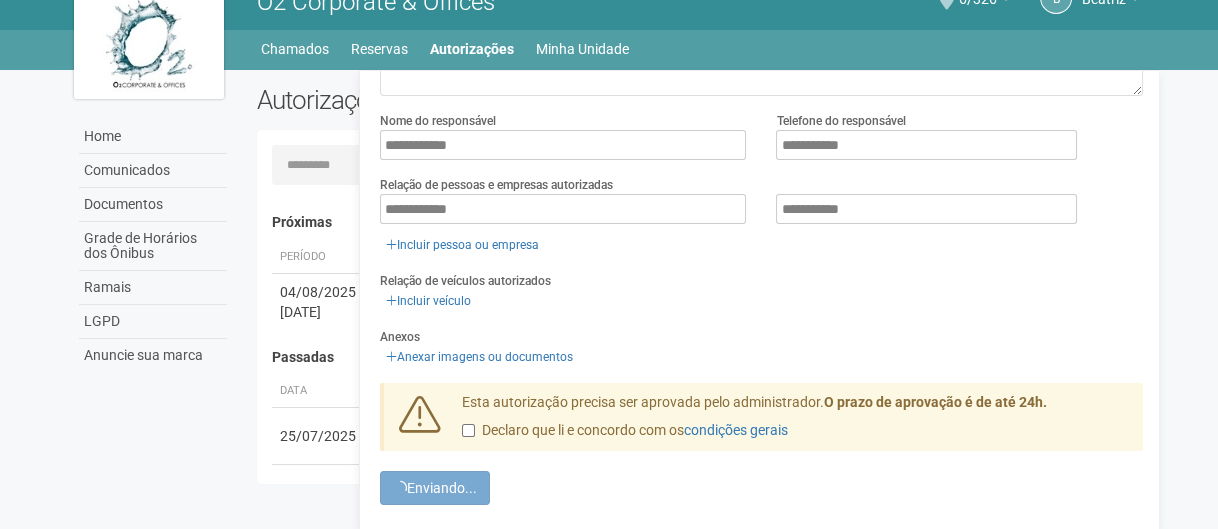 scroll, scrollTop: 0, scrollLeft: 0, axis: both 